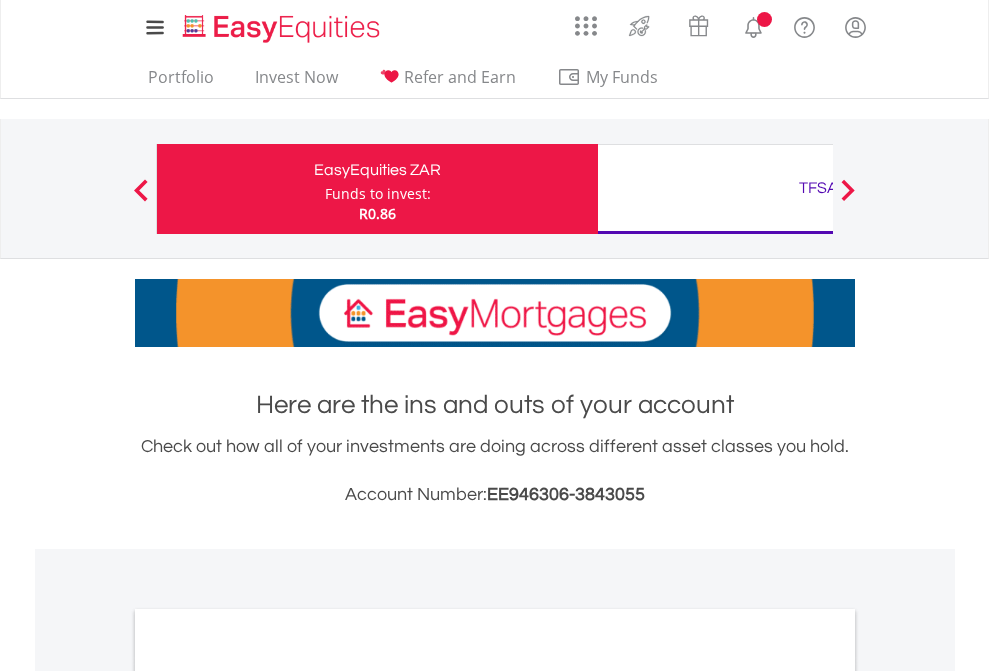 scroll, scrollTop: 0, scrollLeft: 0, axis: both 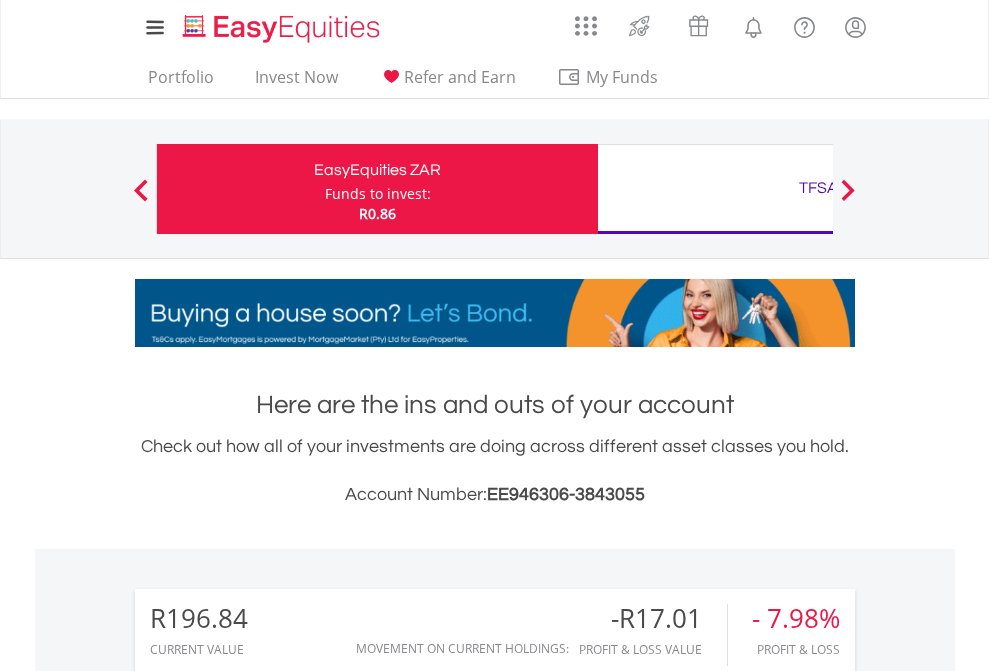 click on "Funds to invest:" at bounding box center [378, 194] 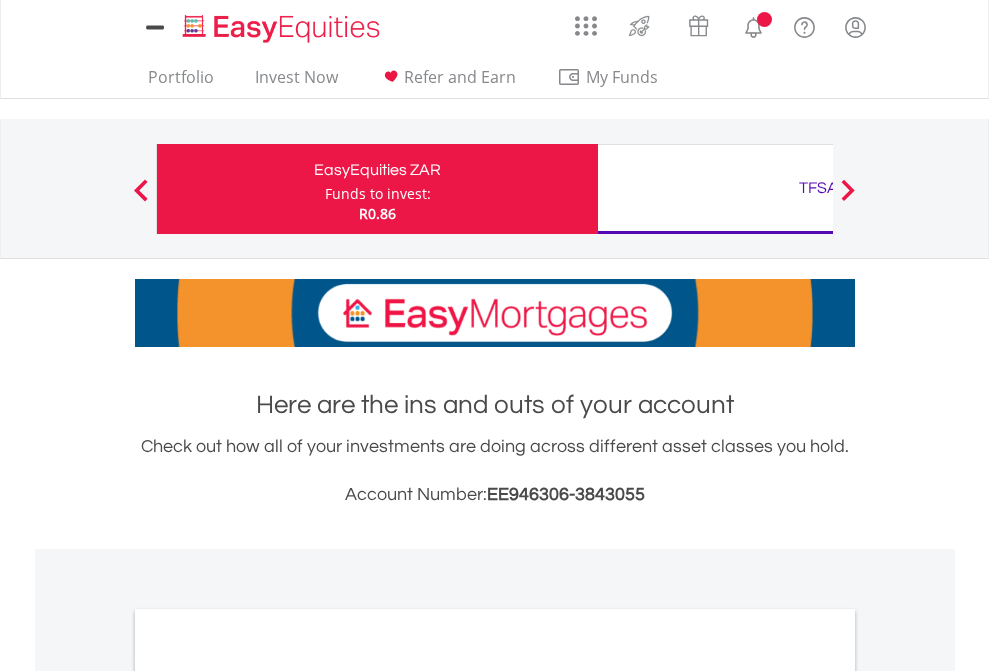 scroll, scrollTop: 0, scrollLeft: 0, axis: both 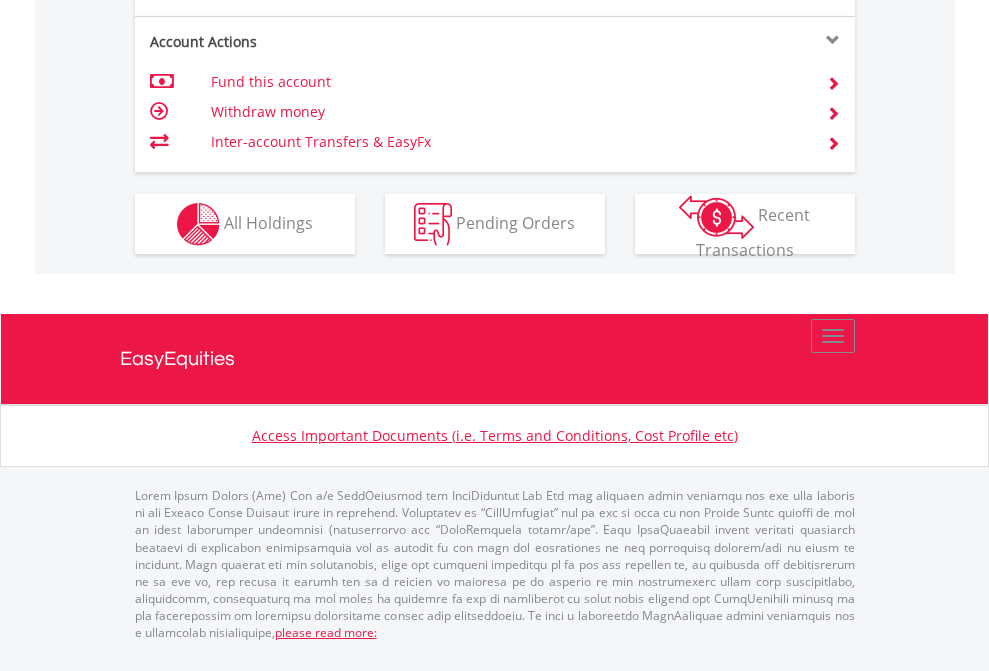 click on "Investment types" at bounding box center (706, -337) 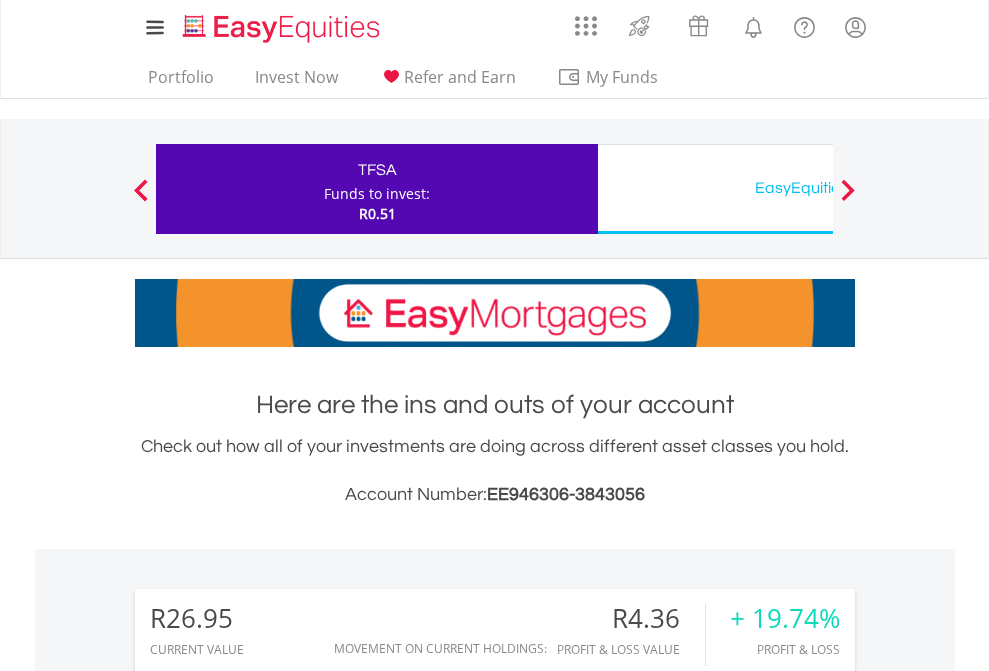 scroll, scrollTop: 1342, scrollLeft: 0, axis: vertical 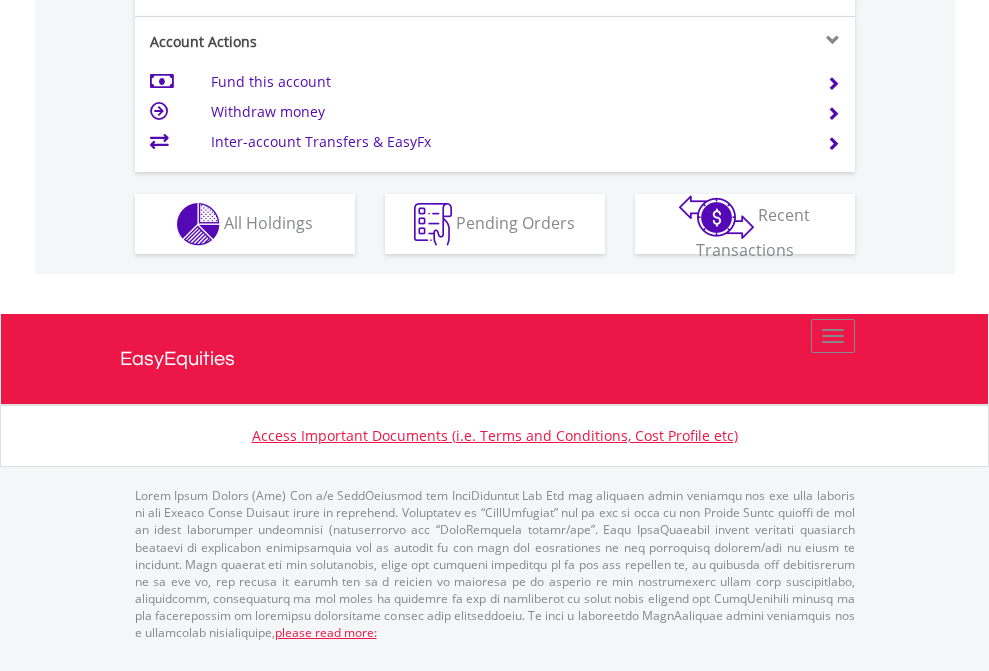 click on "Investment types" at bounding box center (706, -337) 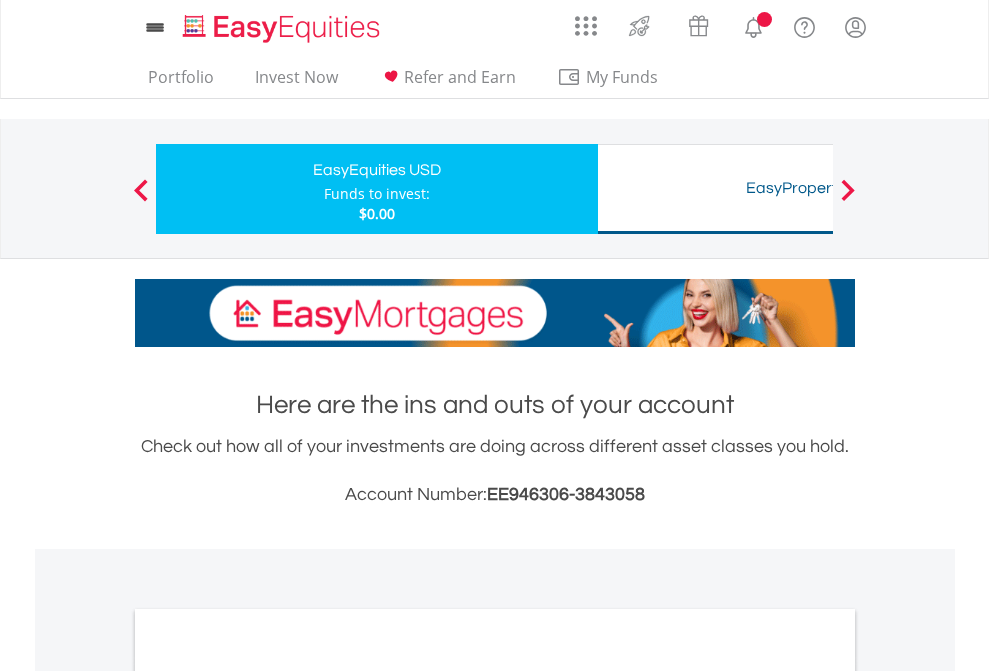 scroll, scrollTop: 0, scrollLeft: 0, axis: both 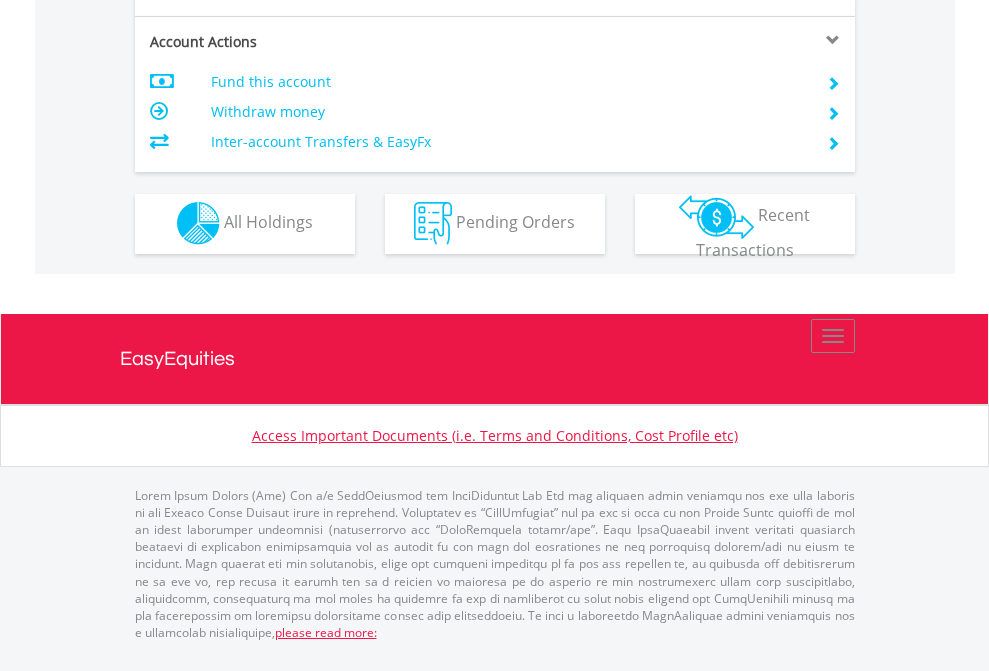 click on "Investment types" at bounding box center [706, -353] 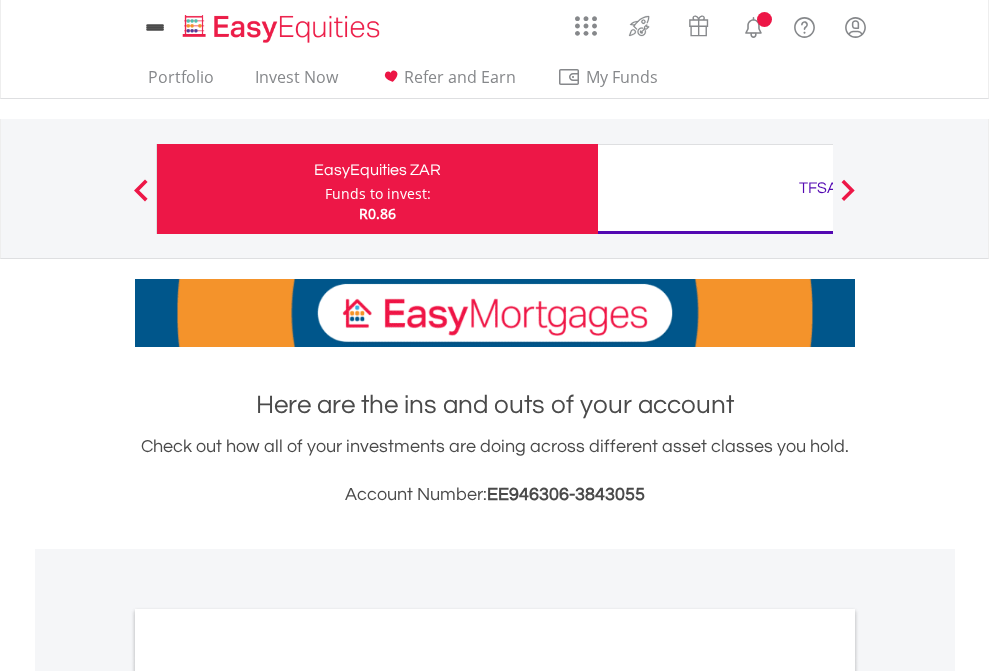 scroll, scrollTop: 0, scrollLeft: 0, axis: both 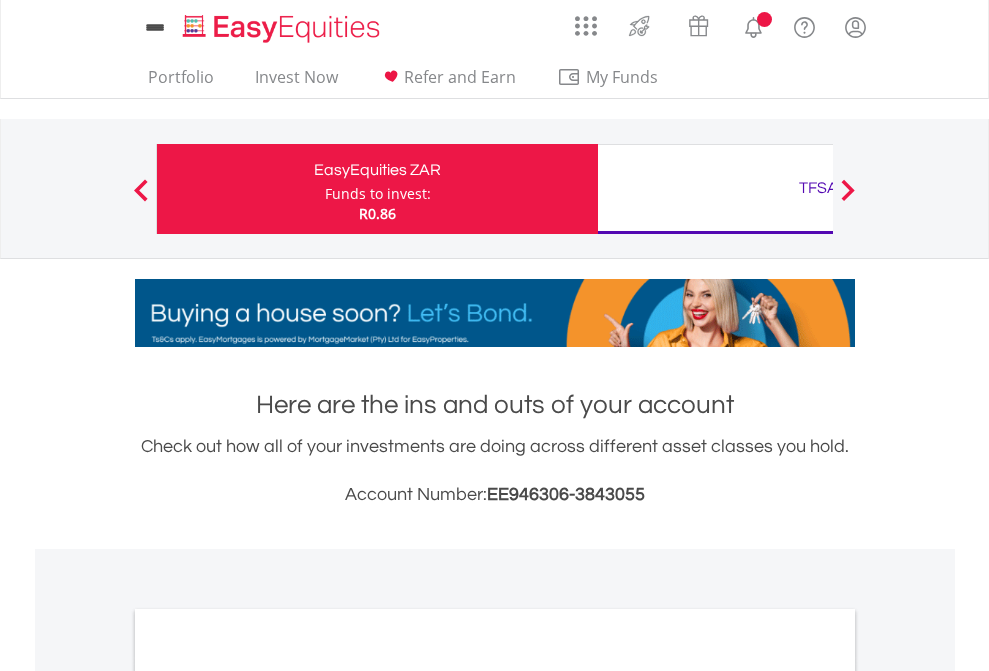 click on "All Holdings" at bounding box center (268, 1096) 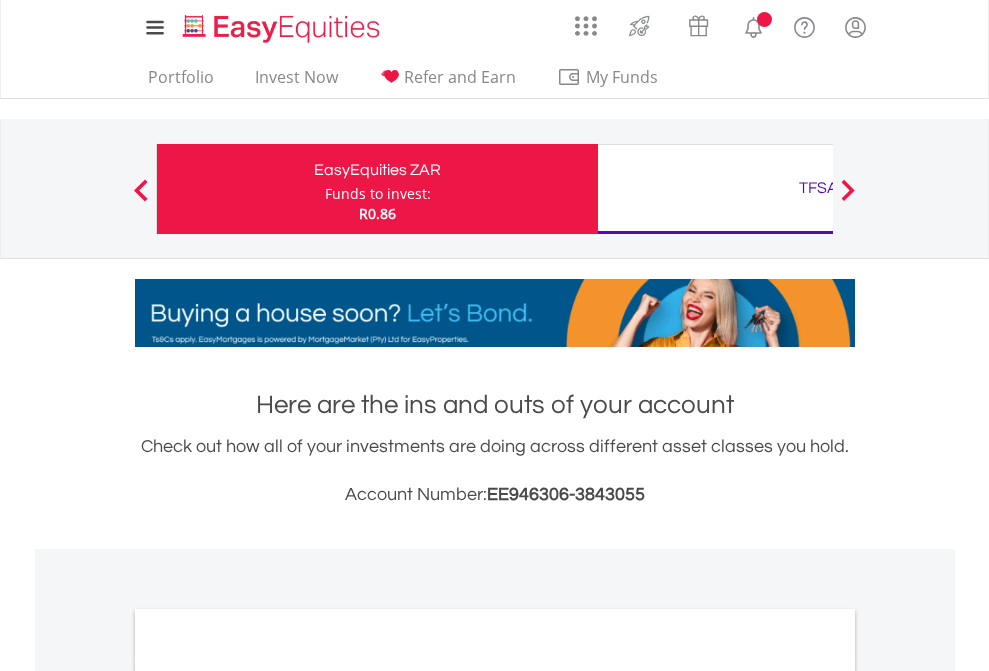 scroll, scrollTop: 1202, scrollLeft: 0, axis: vertical 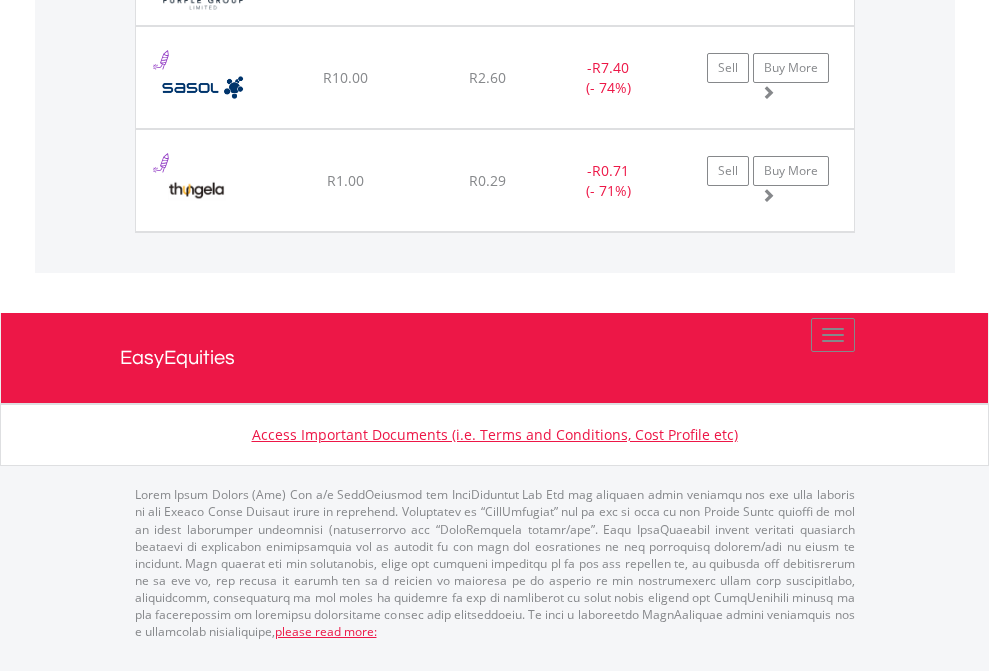 click on "TFSA" at bounding box center [818, -1894] 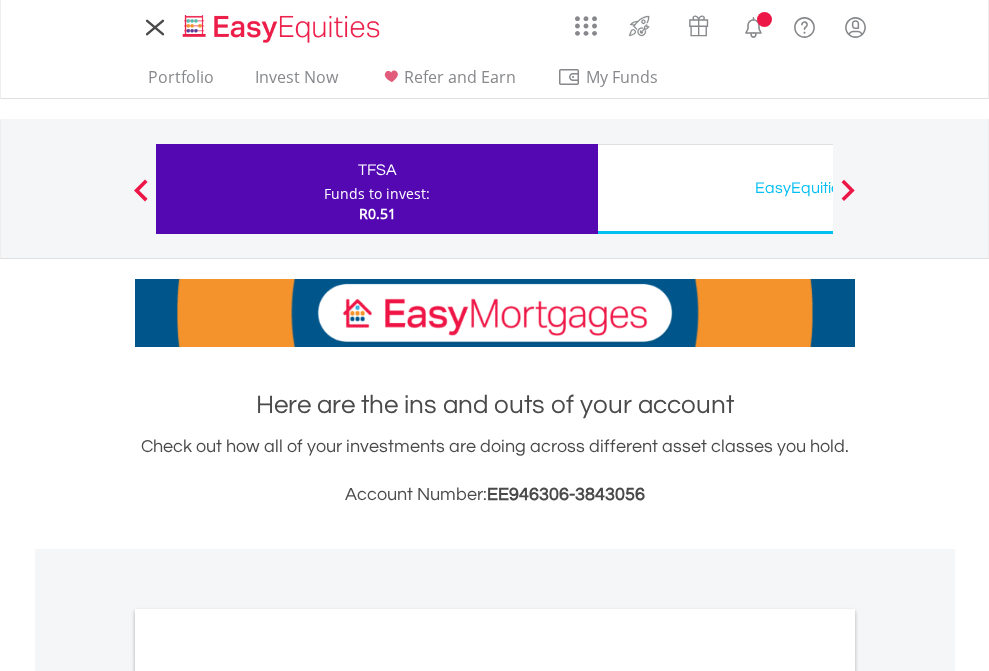scroll, scrollTop: 0, scrollLeft: 0, axis: both 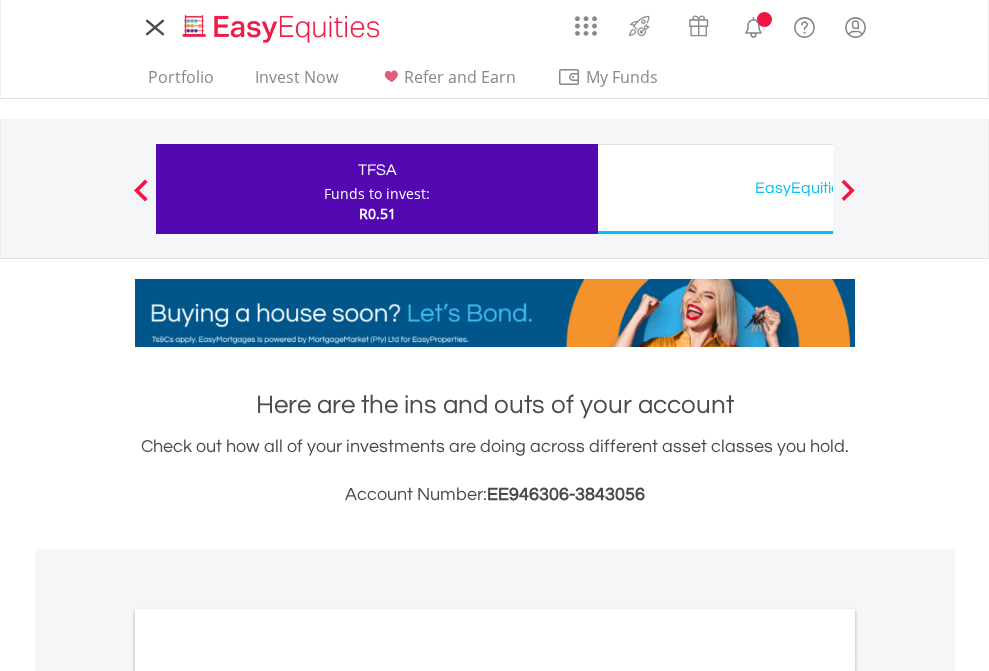 click on "All Holdings" at bounding box center (268, 1096) 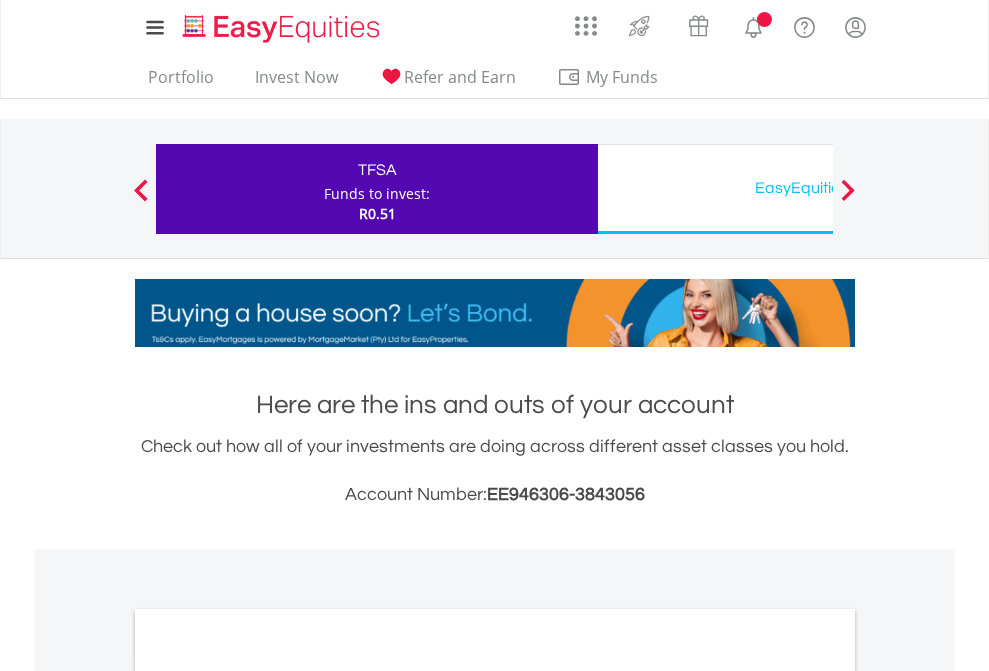 scroll, scrollTop: 1202, scrollLeft: 0, axis: vertical 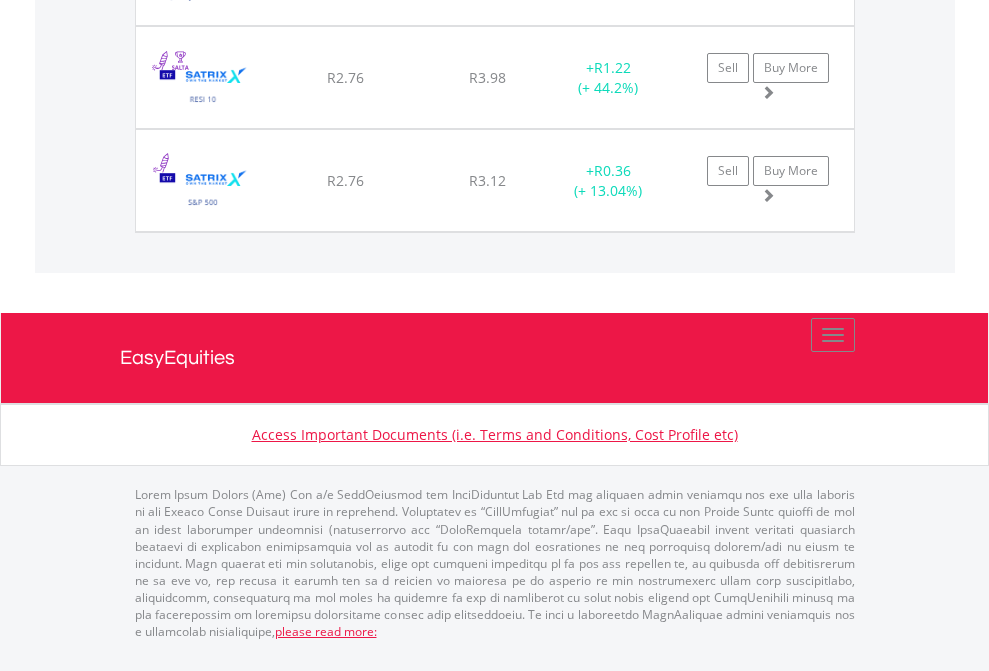 click on "EasyEquities USD" at bounding box center (818, -1957) 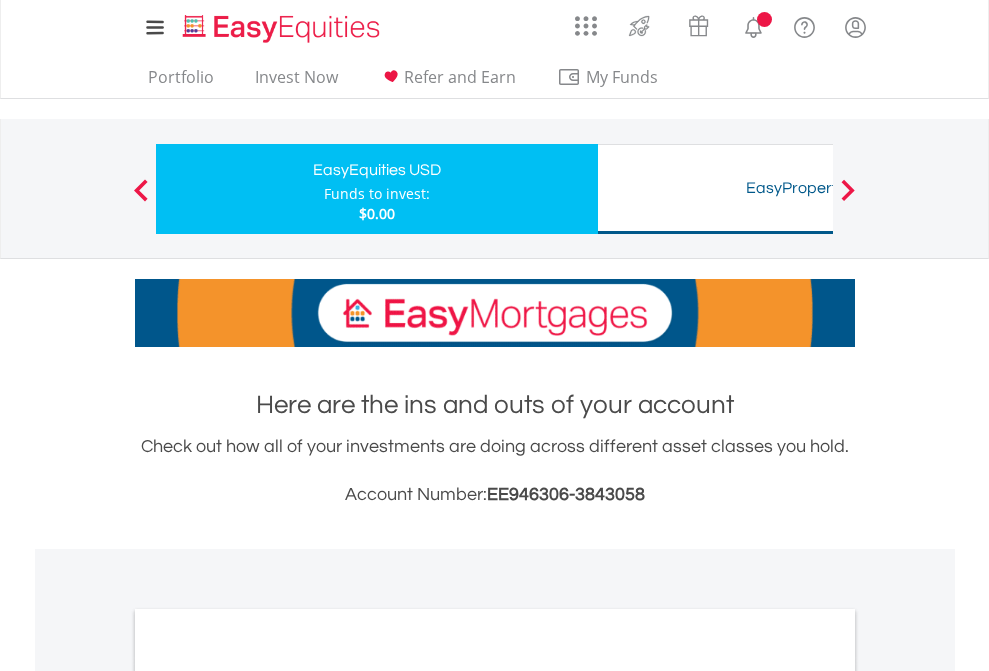 scroll, scrollTop: 1202, scrollLeft: 0, axis: vertical 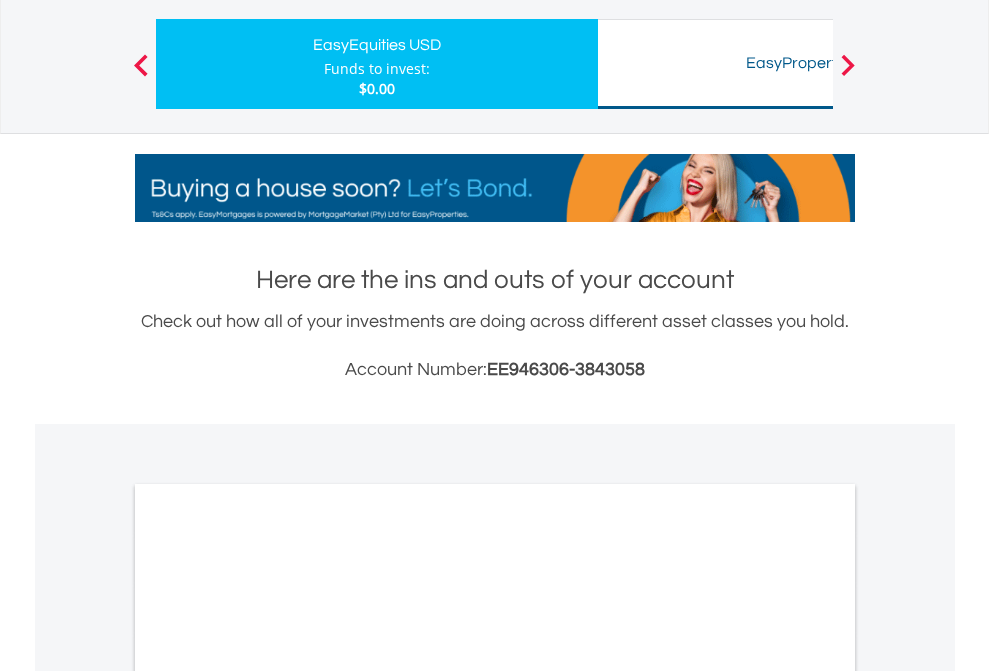click on "All Holdings" at bounding box center [268, 971] 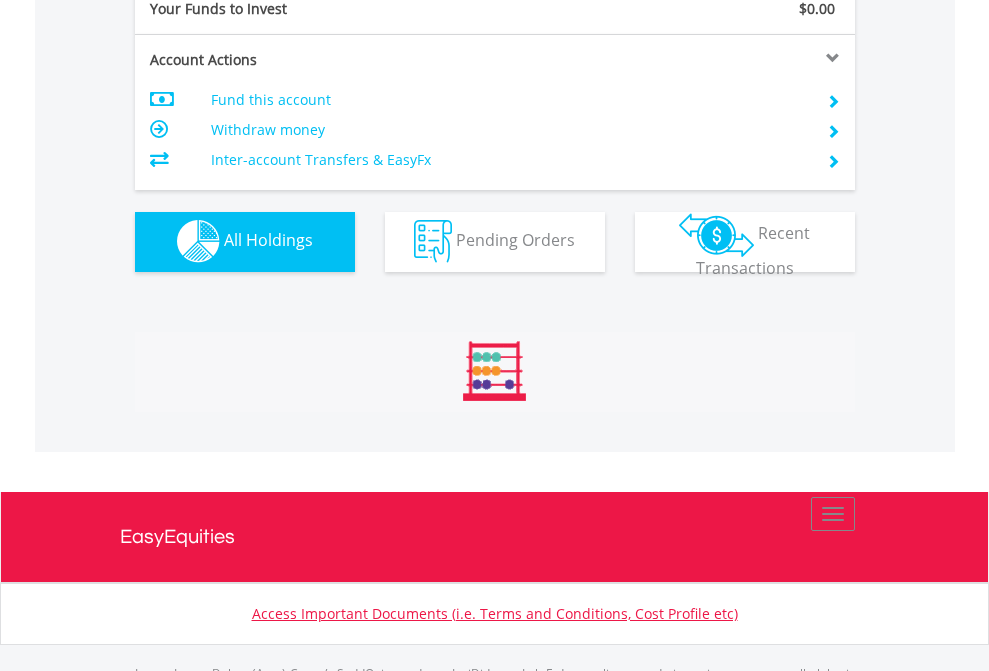 scroll, scrollTop: 999808, scrollLeft: 999687, axis: both 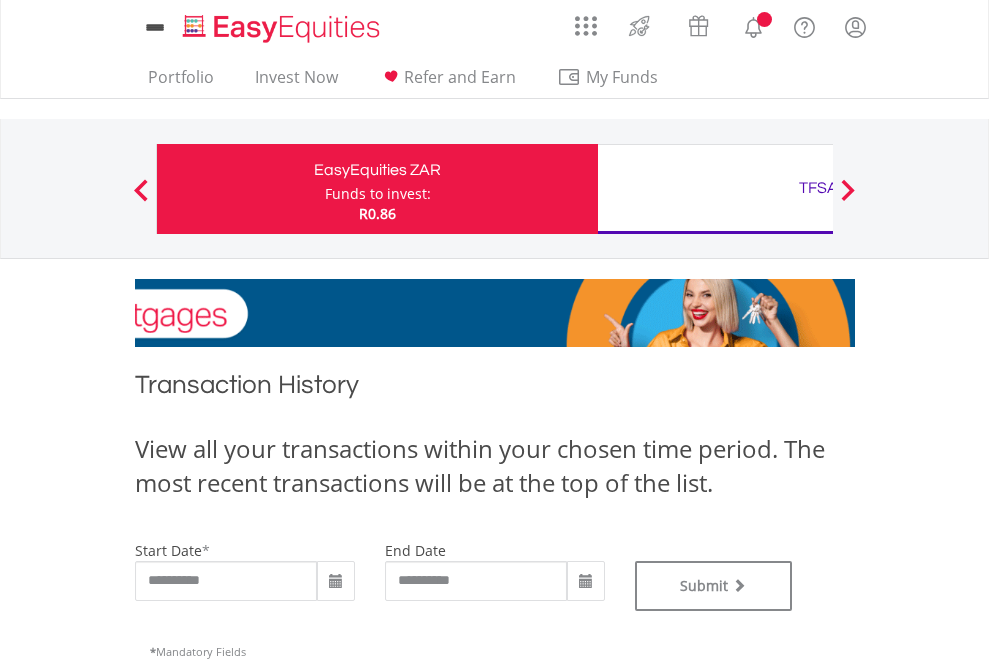 type on "**********" 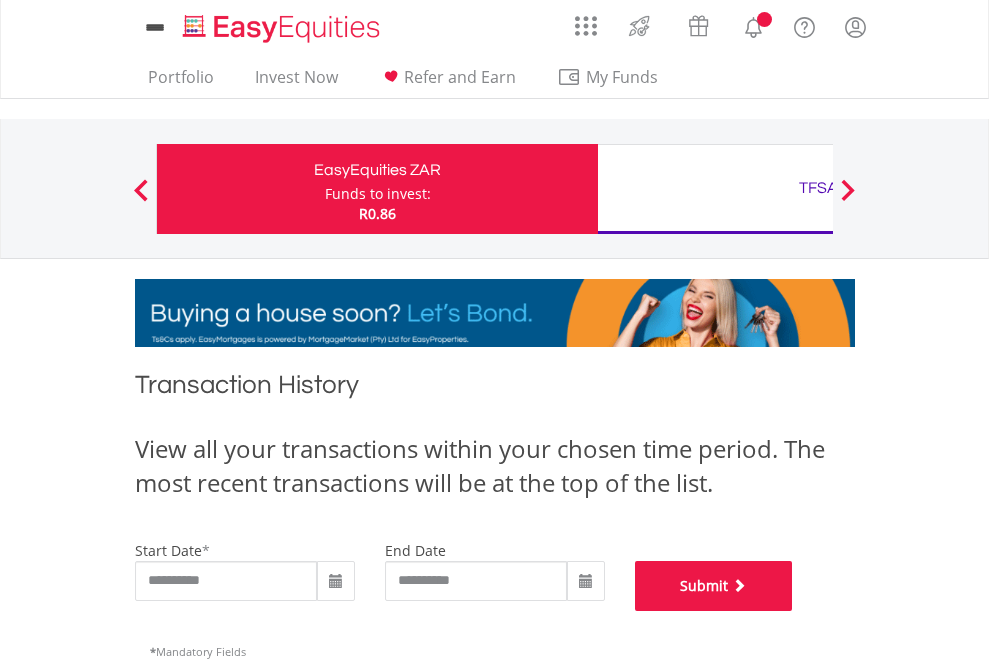 click on "Submit" at bounding box center [714, 586] 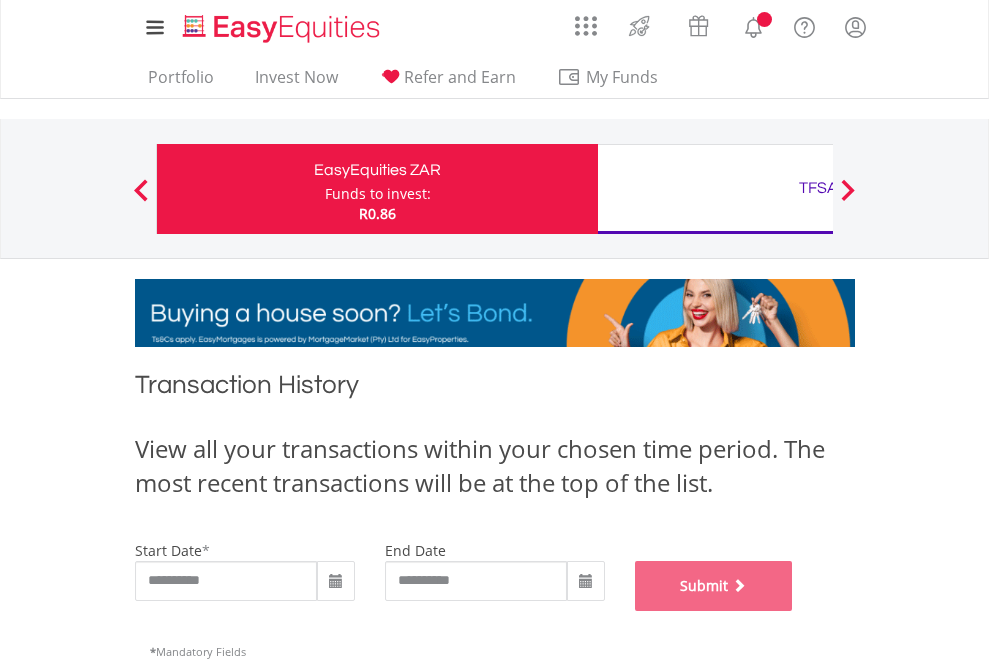 scroll, scrollTop: 811, scrollLeft: 0, axis: vertical 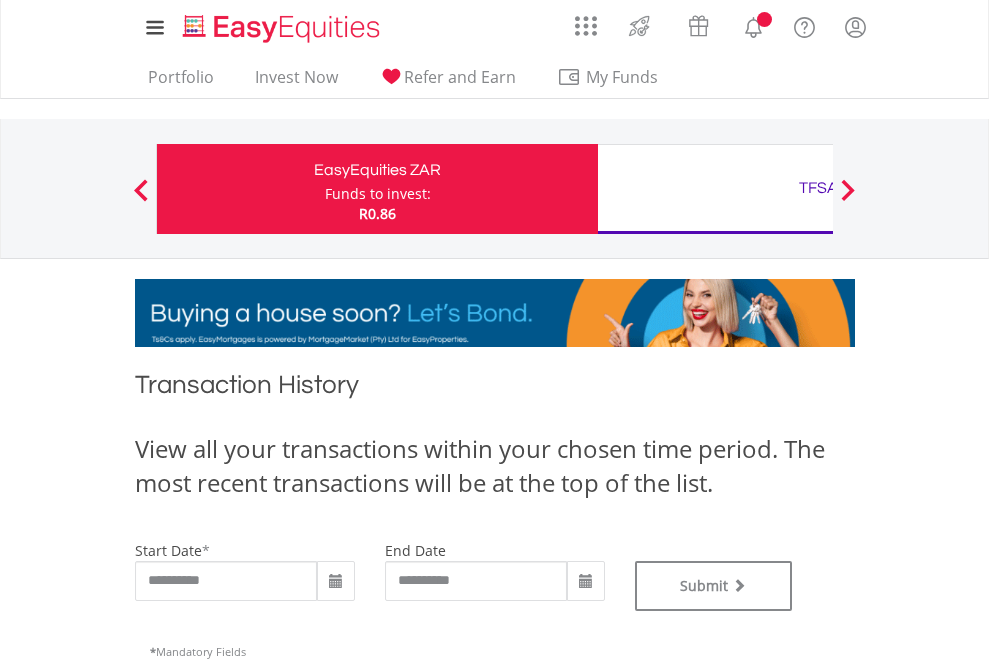 click on "TFSA" at bounding box center [818, 188] 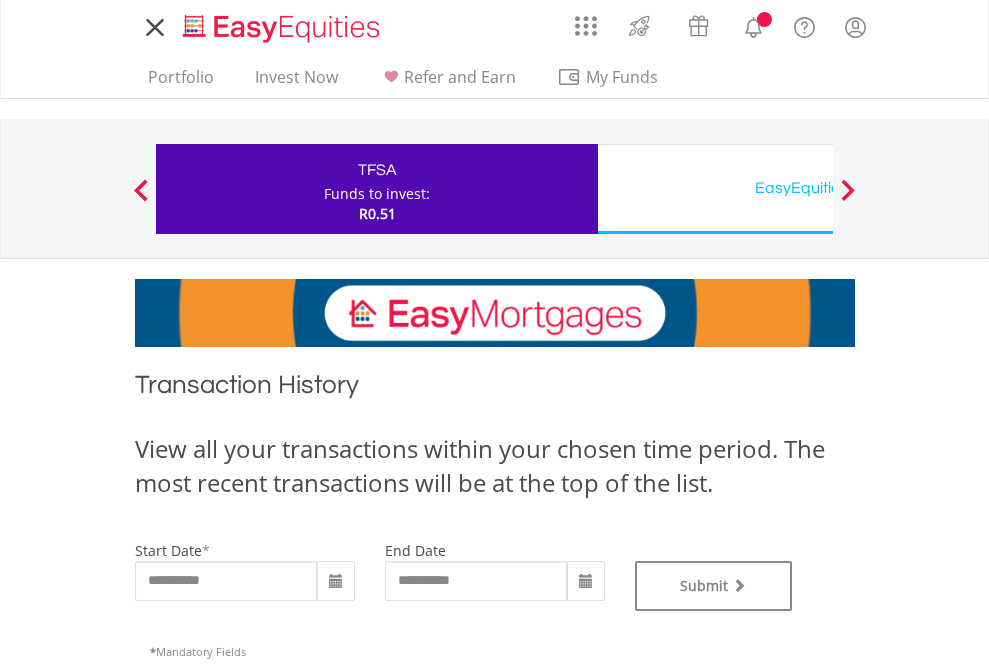 scroll, scrollTop: 0, scrollLeft: 0, axis: both 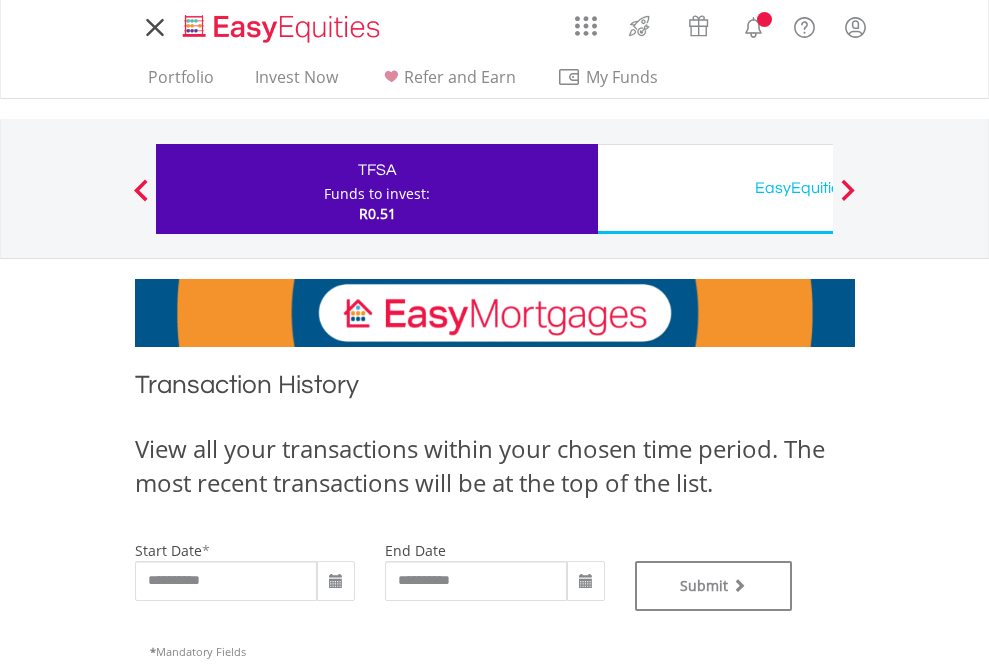 type on "**********" 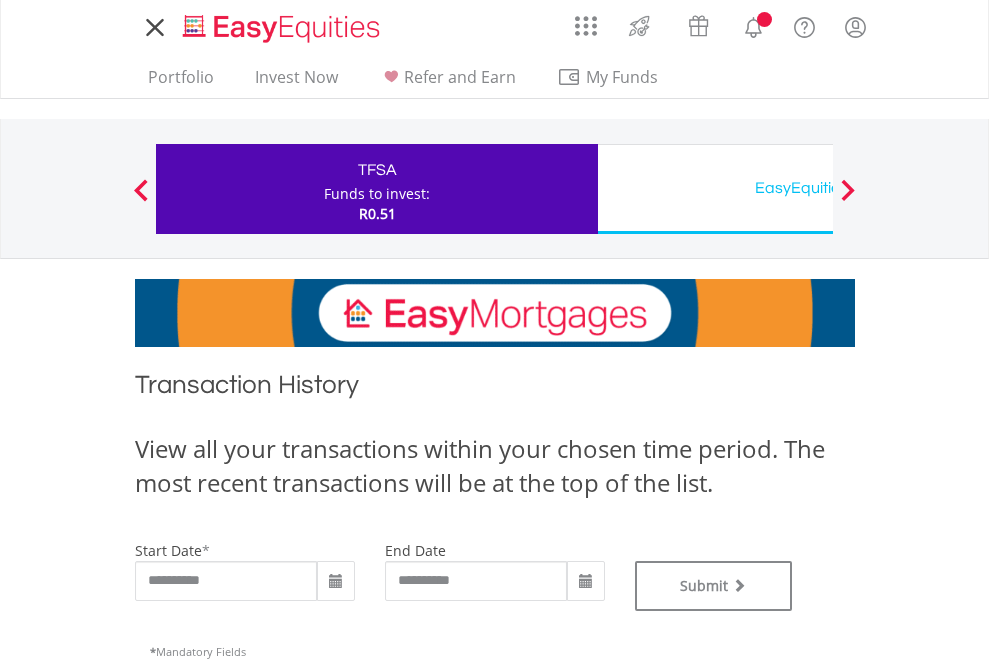 type on "**********" 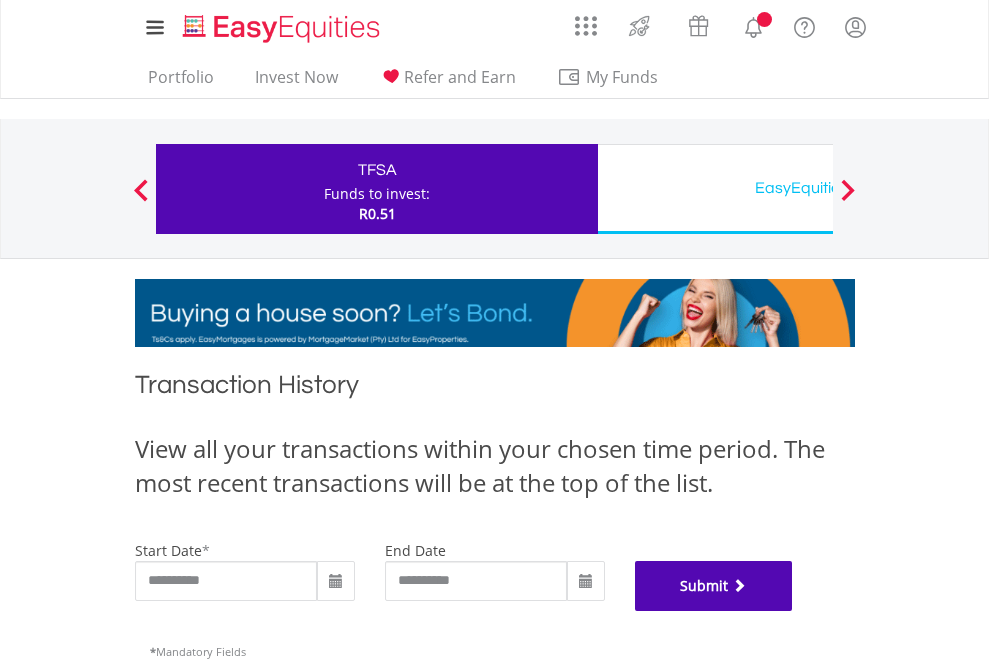 click on "Submit" at bounding box center (714, 586) 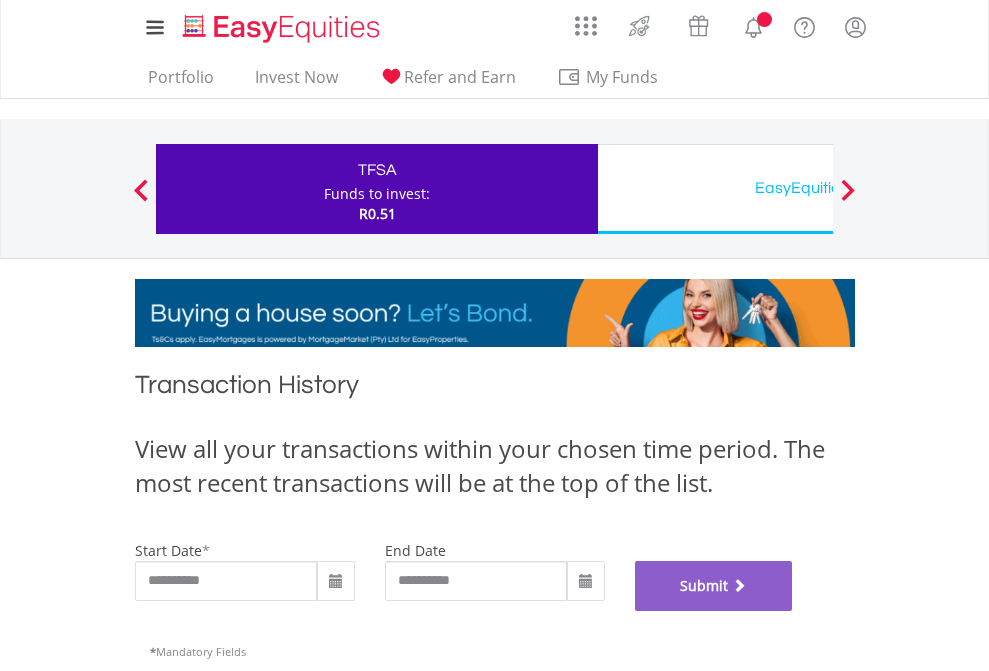 scroll, scrollTop: 811, scrollLeft: 0, axis: vertical 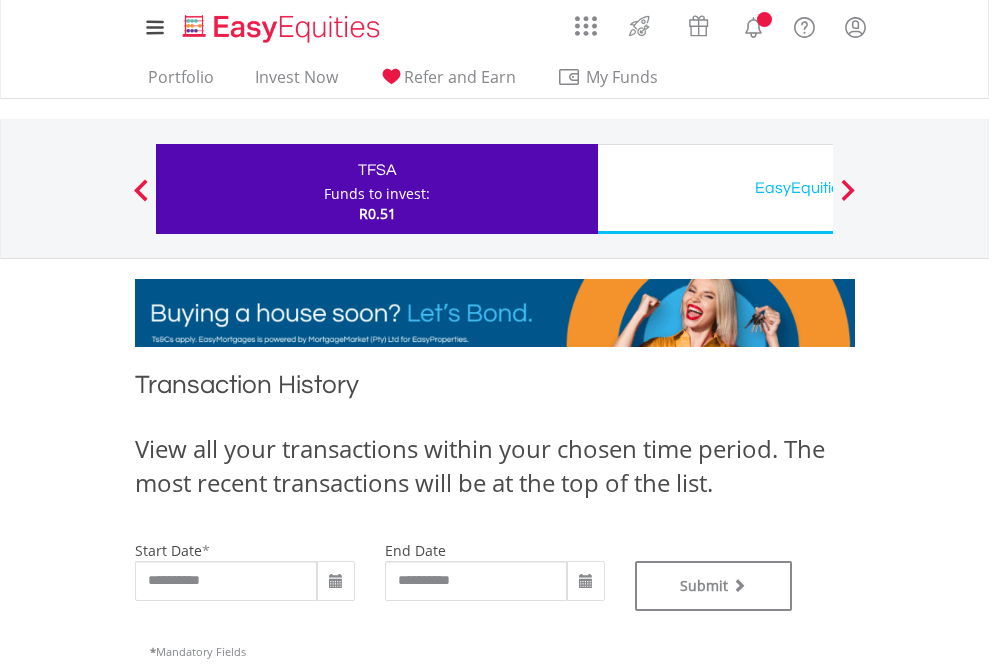 click on "EasyEquities USD" at bounding box center (818, 188) 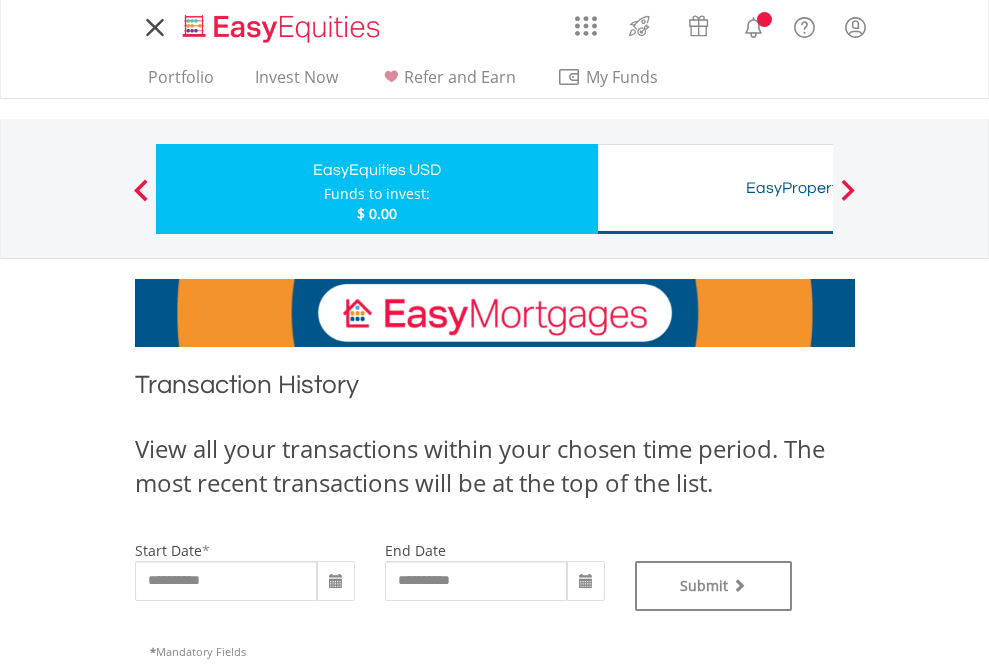 scroll, scrollTop: 0, scrollLeft: 0, axis: both 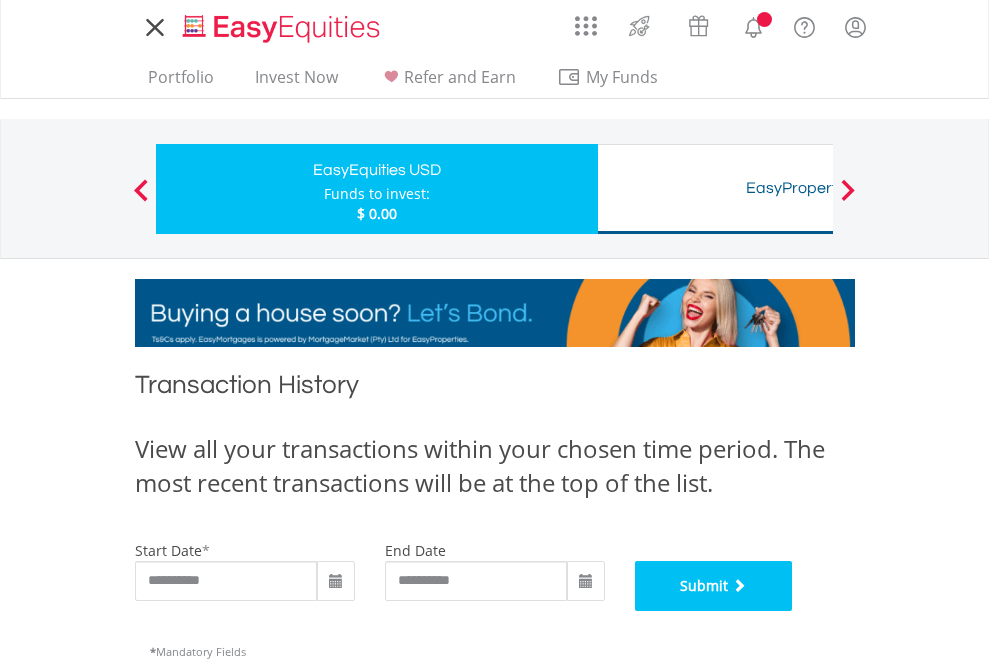 click on "Submit" at bounding box center (714, 586) 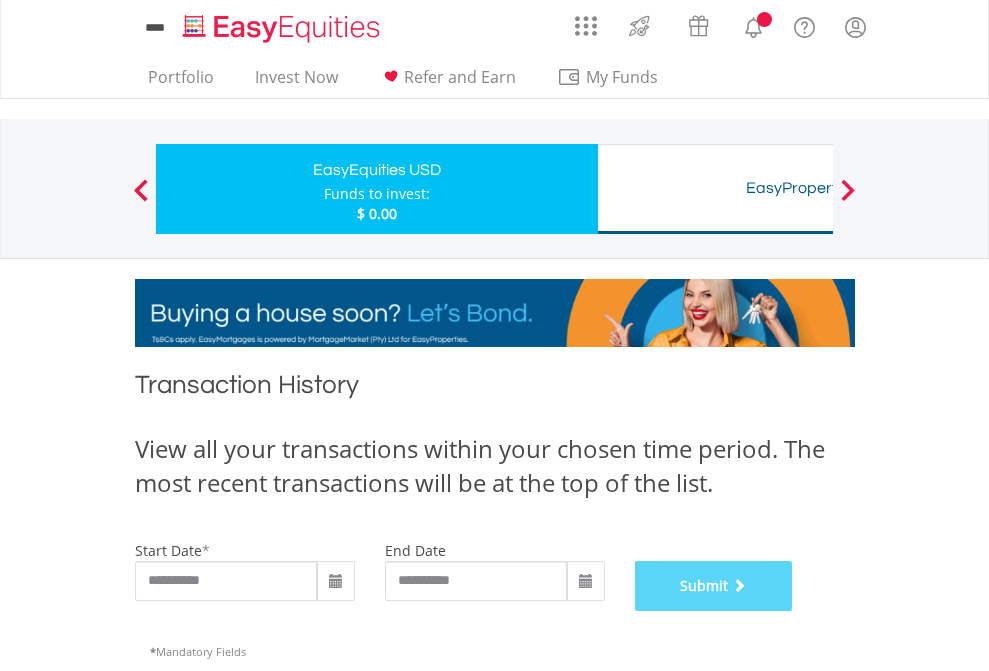 scroll, scrollTop: 811, scrollLeft: 0, axis: vertical 